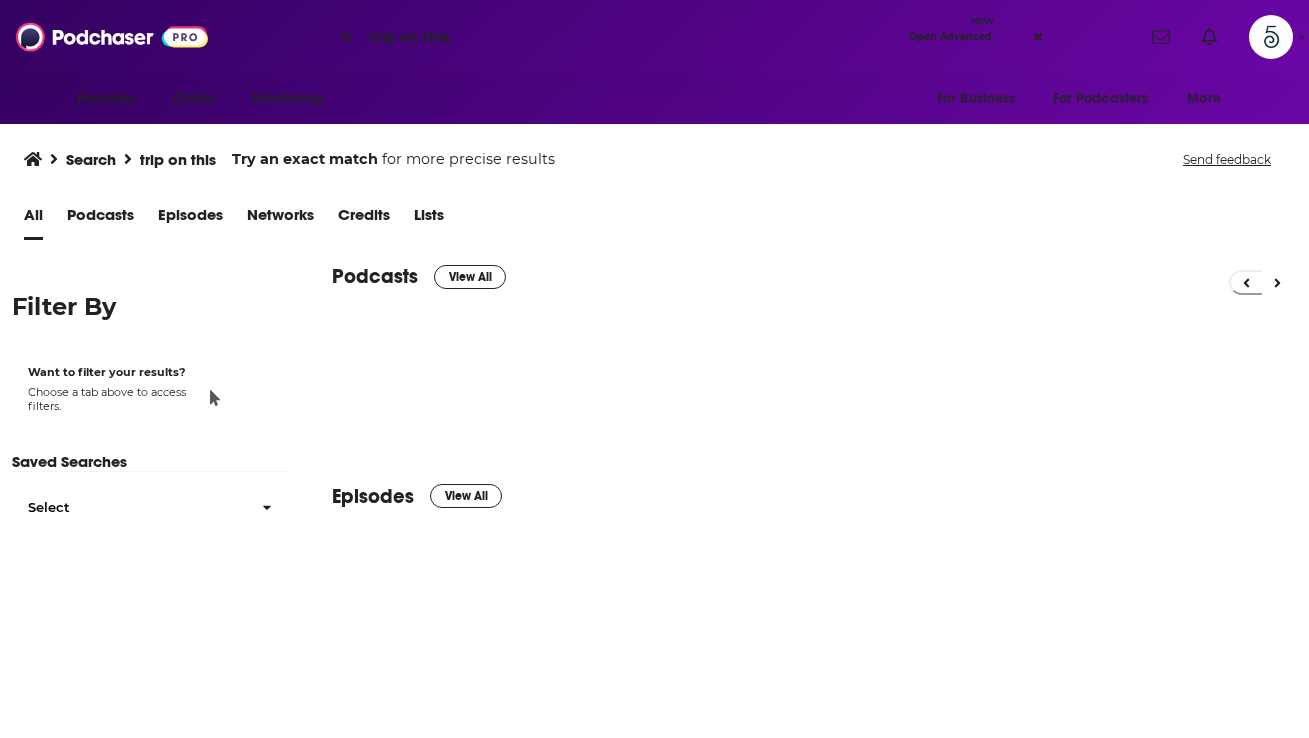 scroll, scrollTop: 0, scrollLeft: 0, axis: both 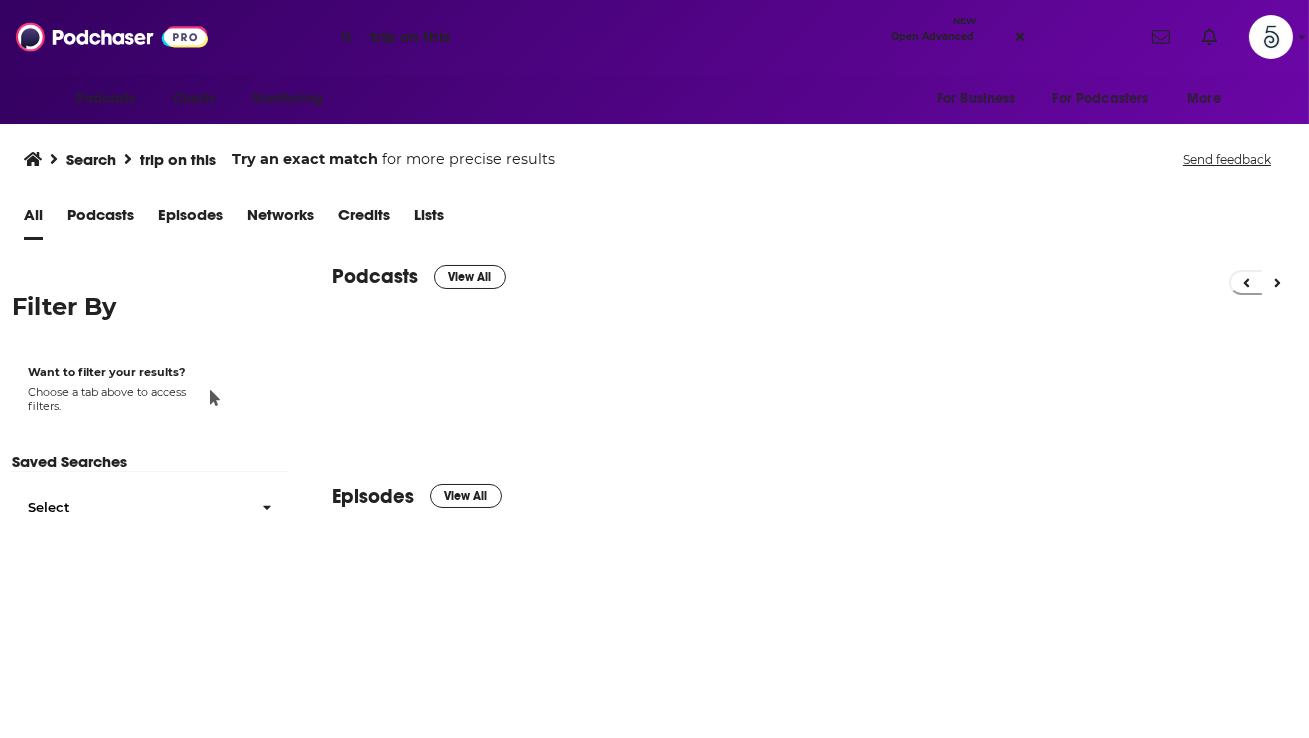 click on "trip on this" at bounding box center (622, 37) 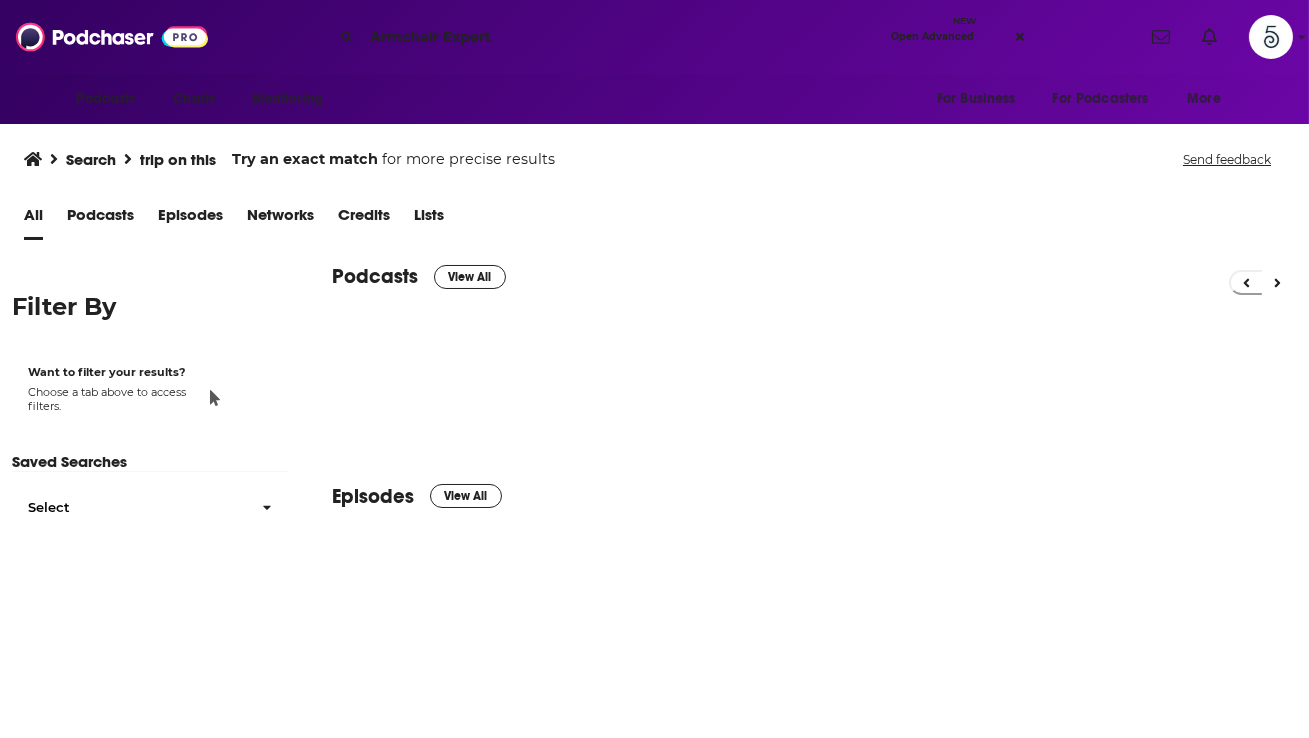 type on "Armchair Expert" 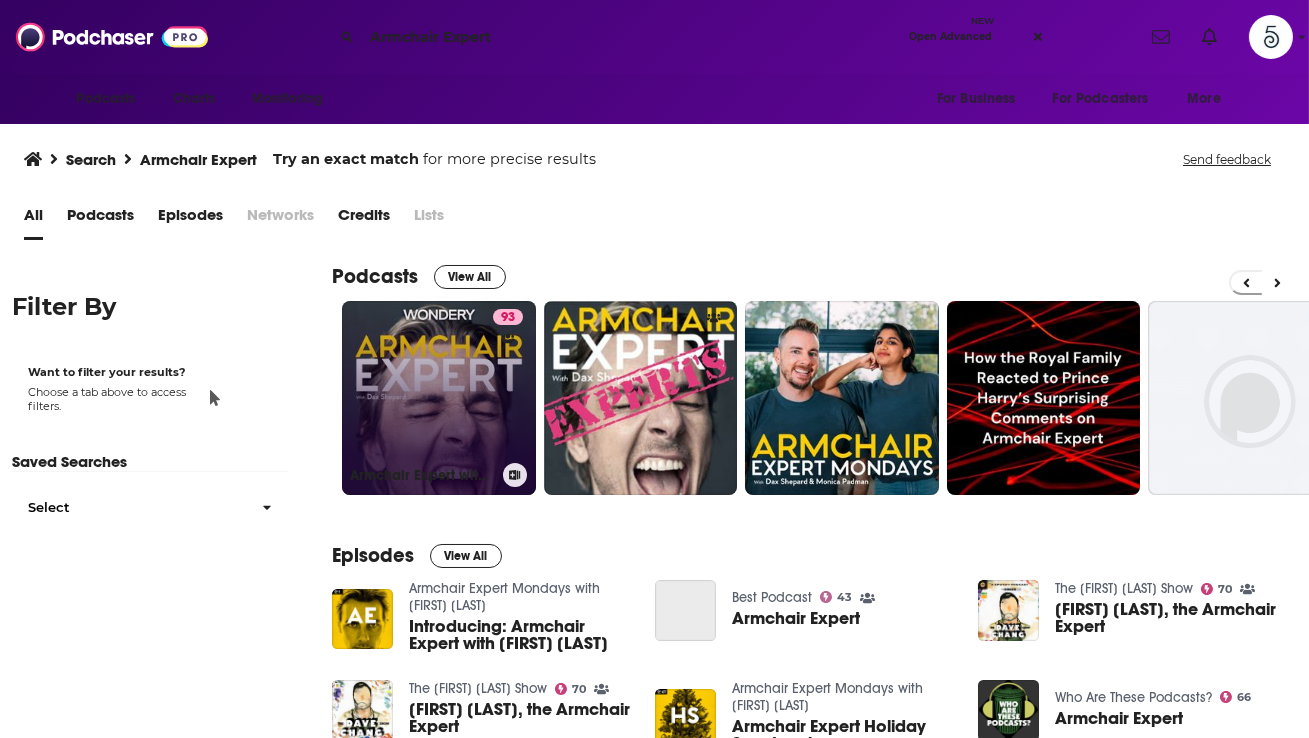click on "[NUMBER] Armchair Expert with [FIRST] [LAST]" at bounding box center [439, 398] 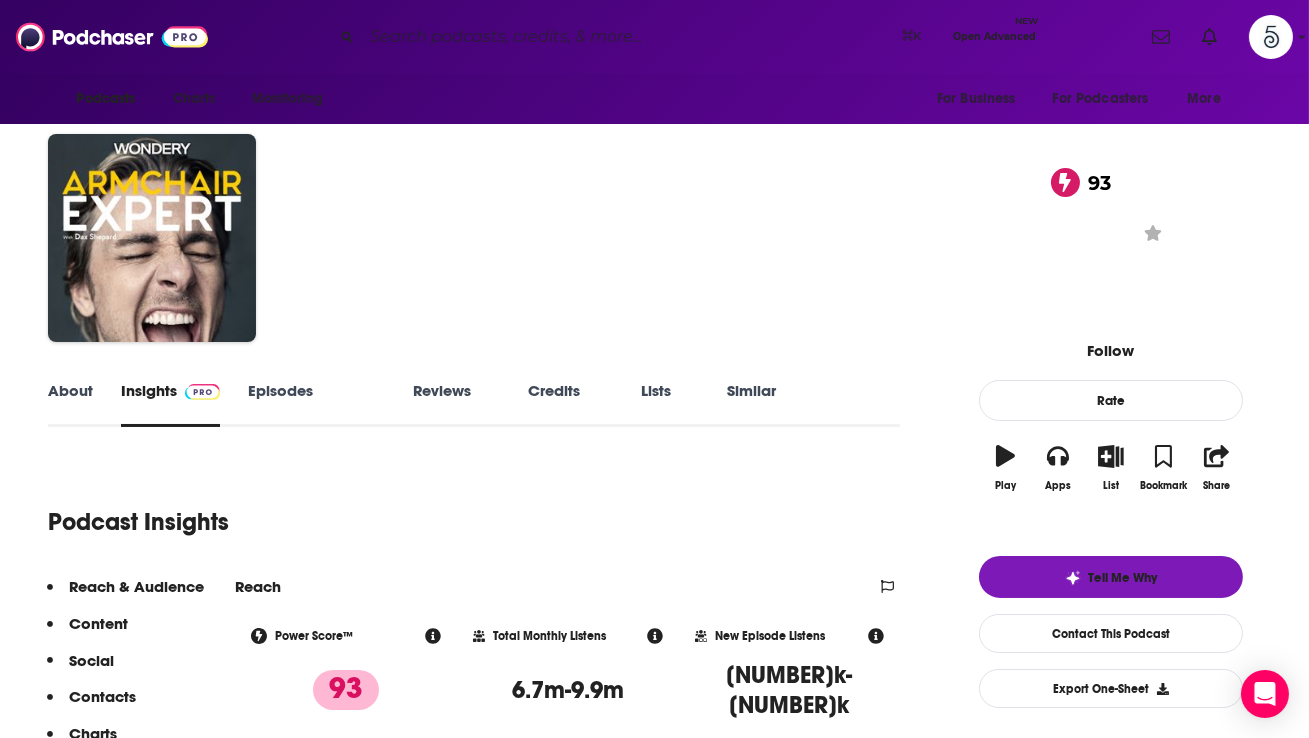 click at bounding box center [628, 37] 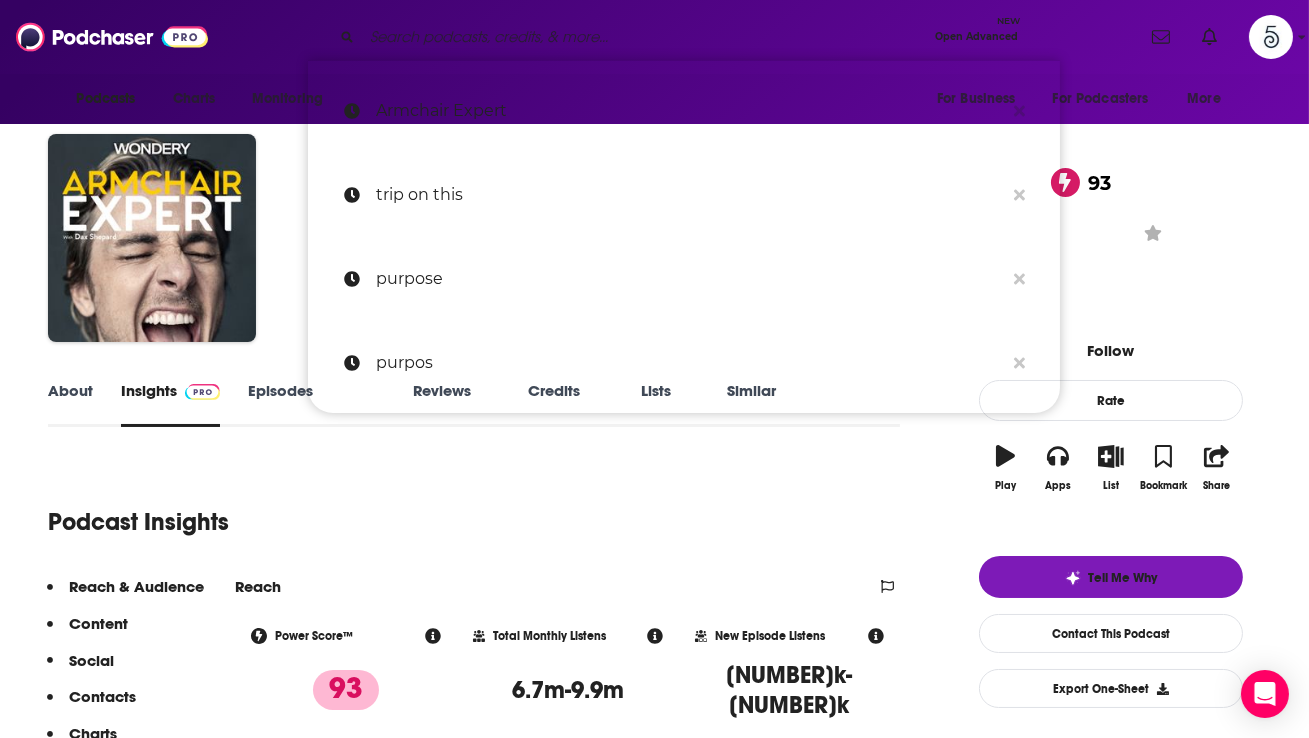 paste on "[FIRST] [LAST]," 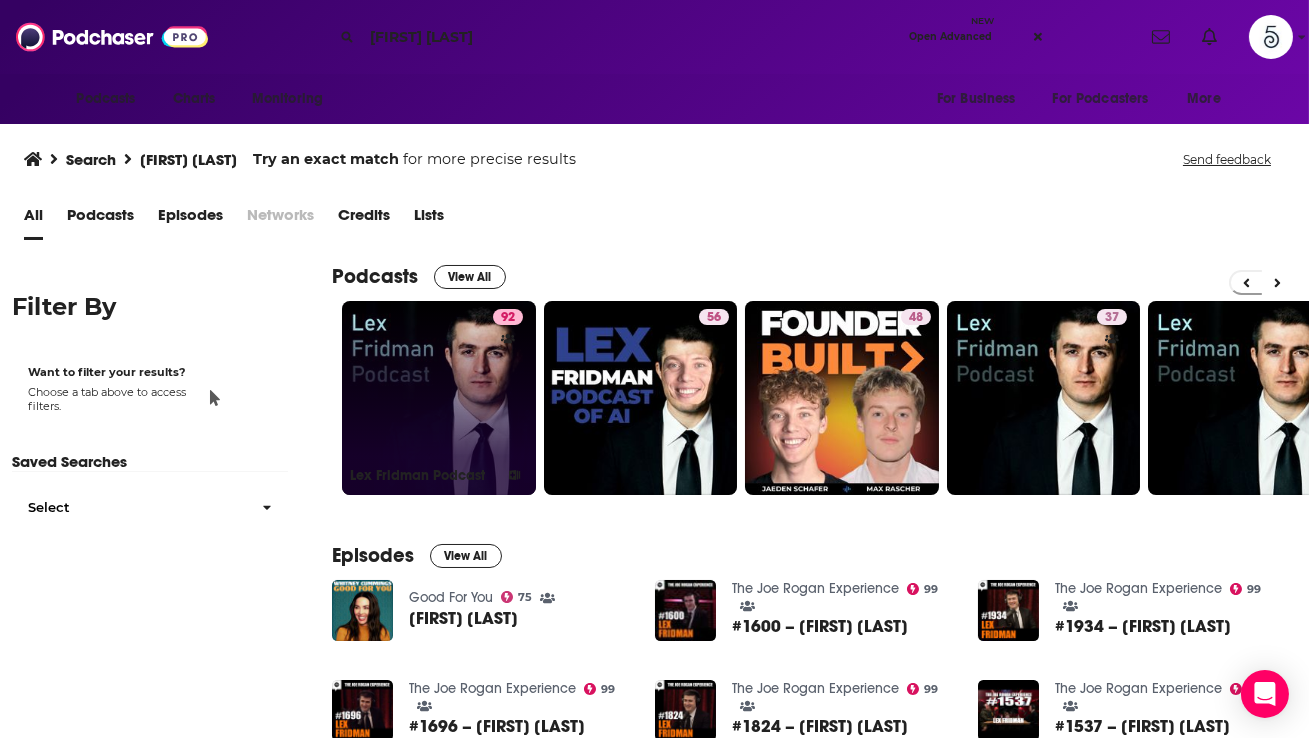 click on "[NUMBER] [PERSON] Podcast" at bounding box center [439, 398] 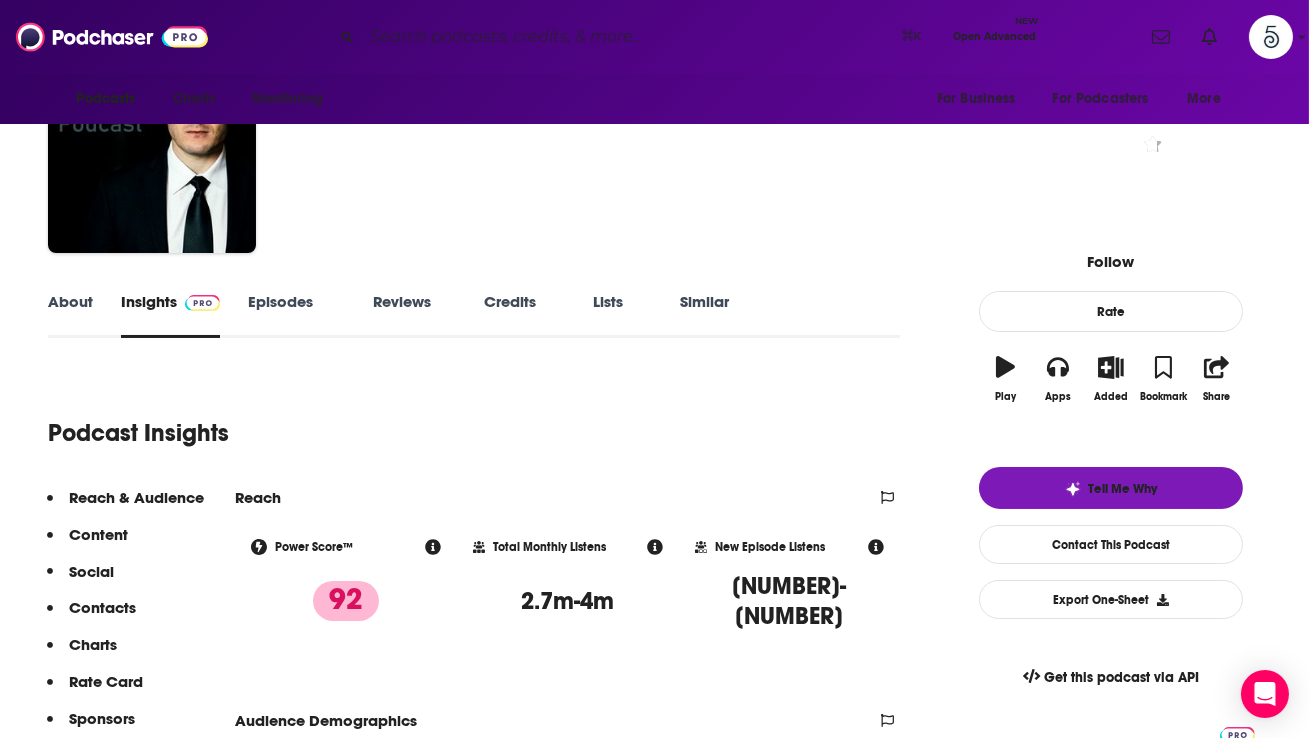 scroll, scrollTop: 77, scrollLeft: 0, axis: vertical 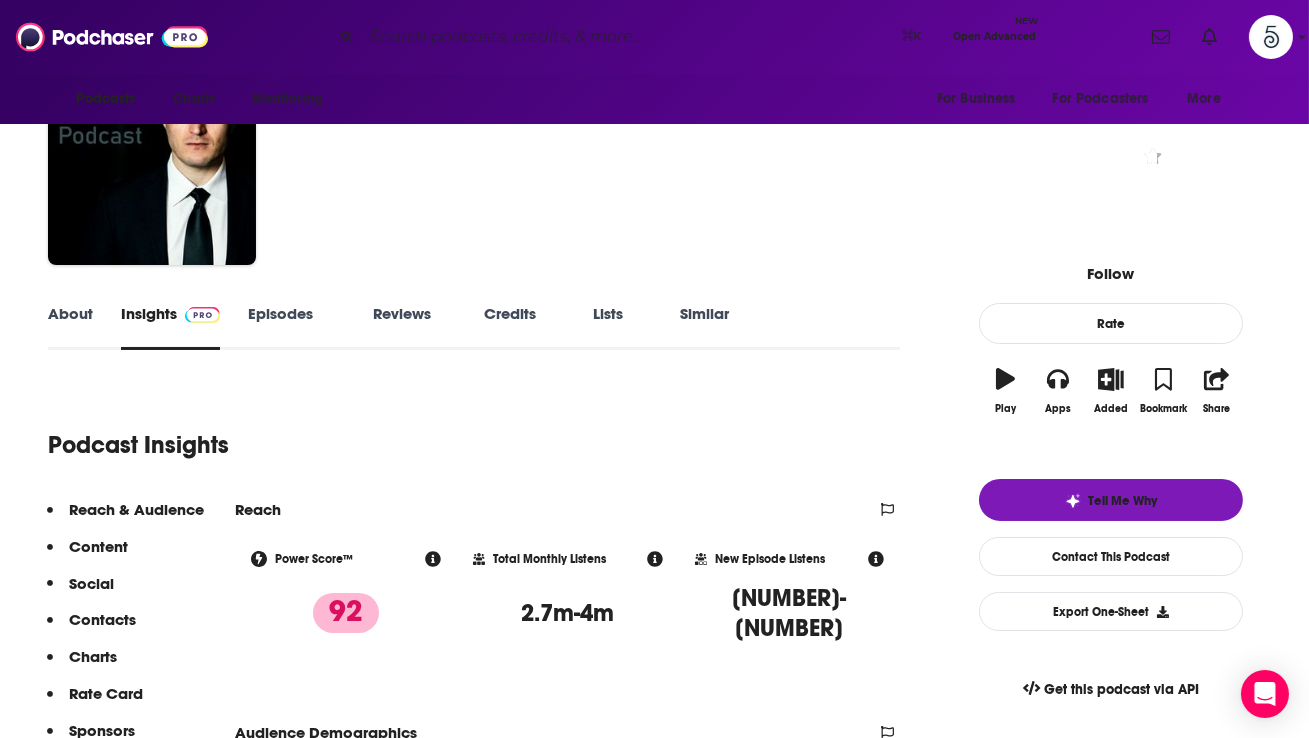click on "Episodes [NUMBER]" at bounding box center [296, 327] 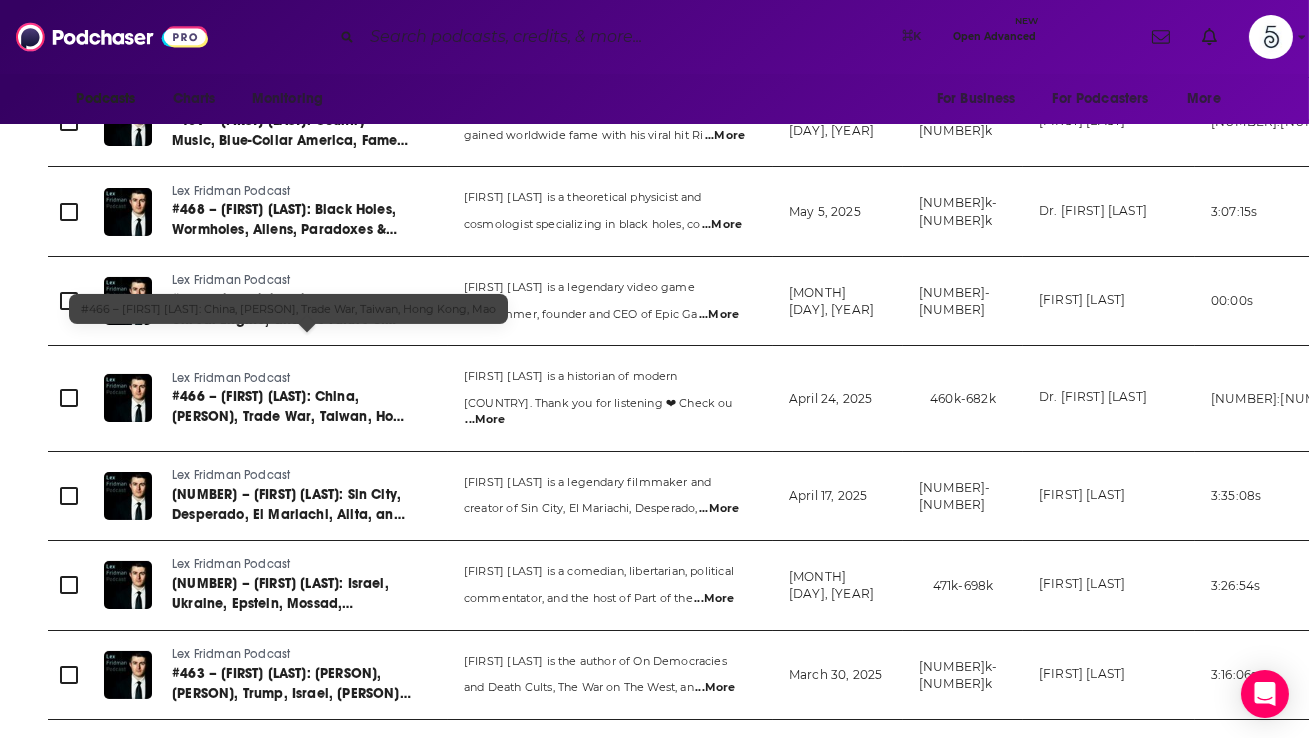 scroll, scrollTop: 858, scrollLeft: 0, axis: vertical 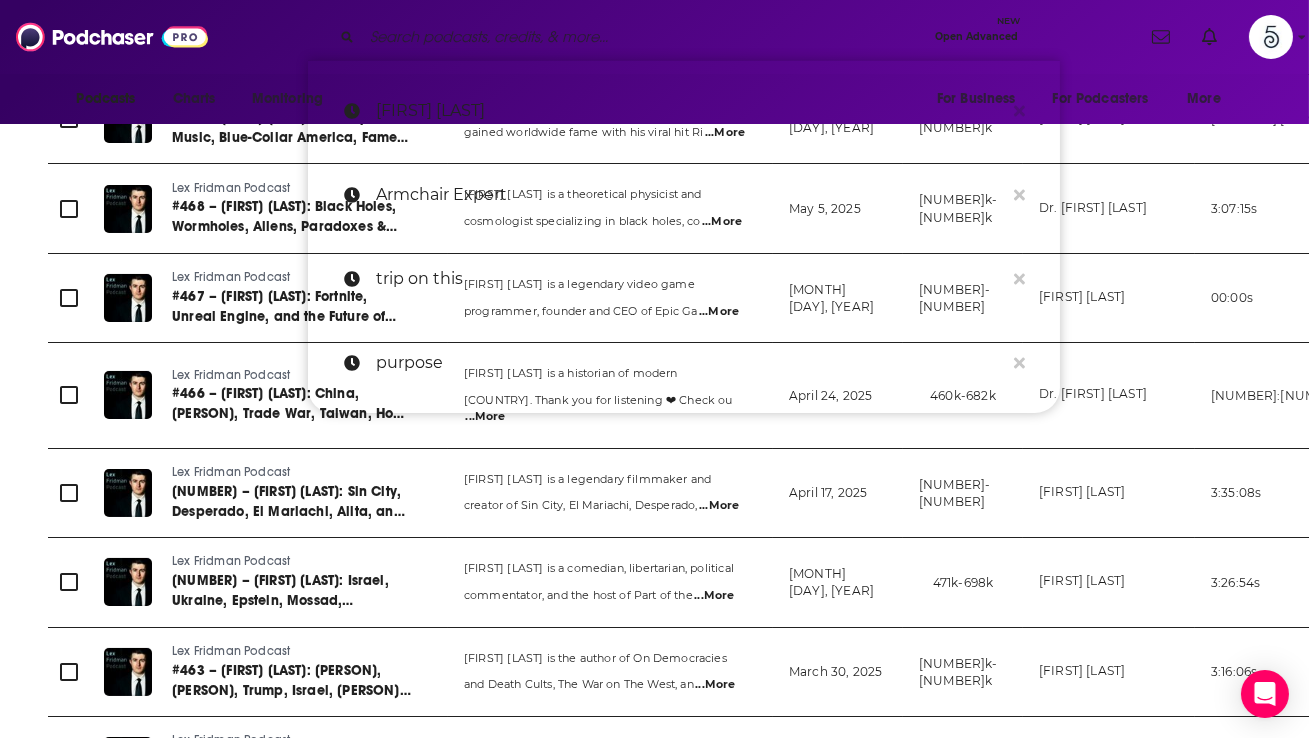click at bounding box center (644, 37) 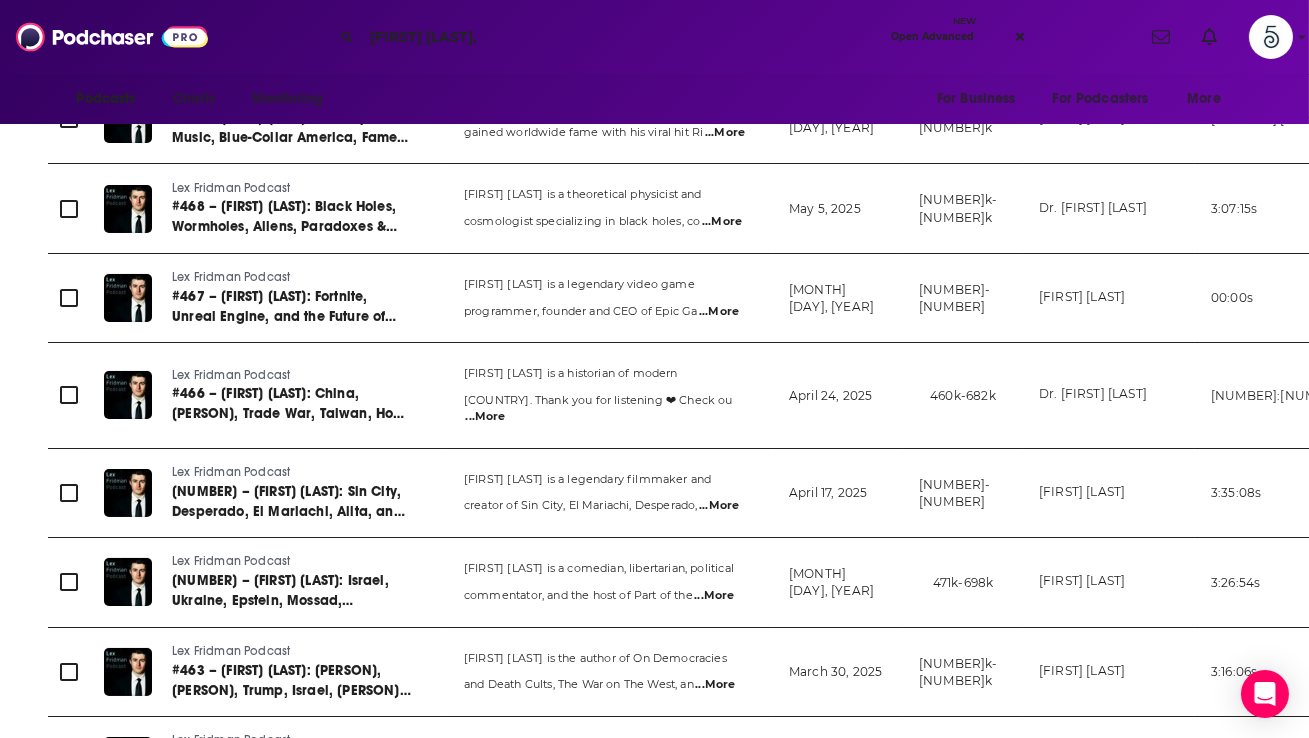 scroll, scrollTop: 0, scrollLeft: 0, axis: both 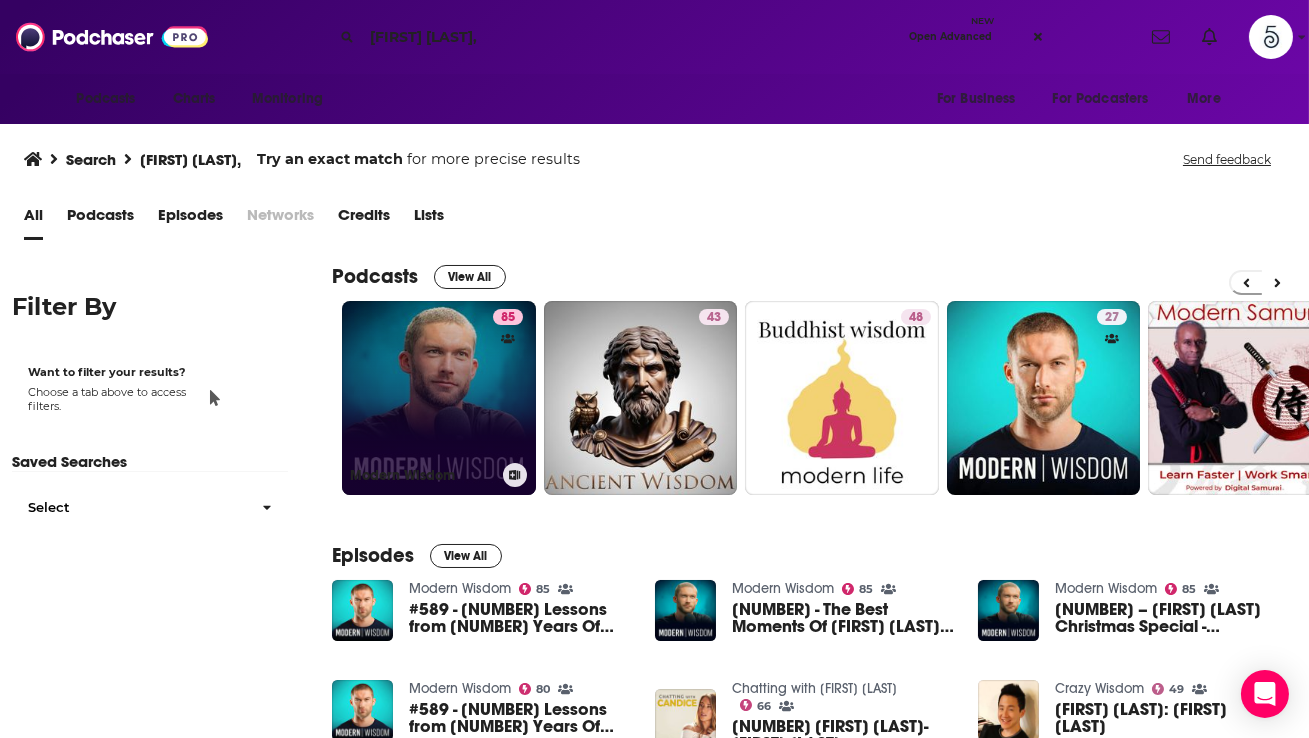 click on "[NUMBER] [PERSON]" at bounding box center [439, 398] 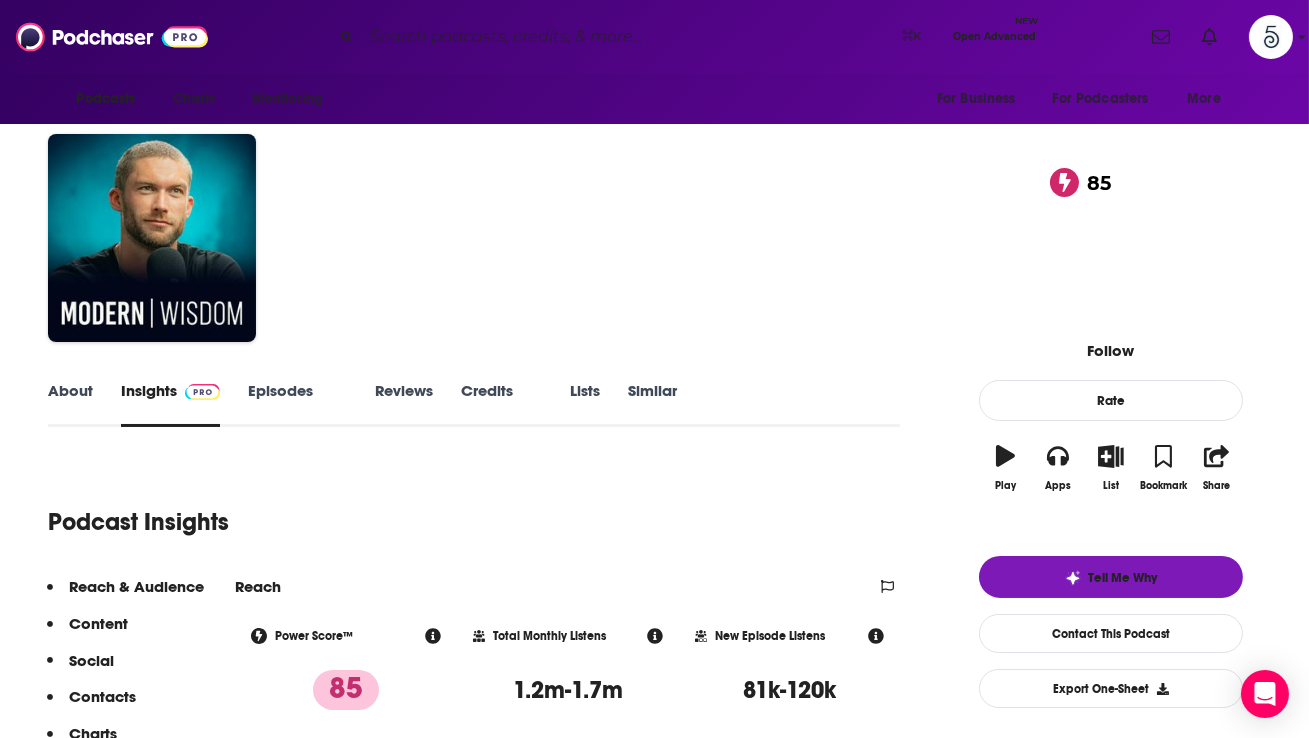 click at bounding box center (628, 37) 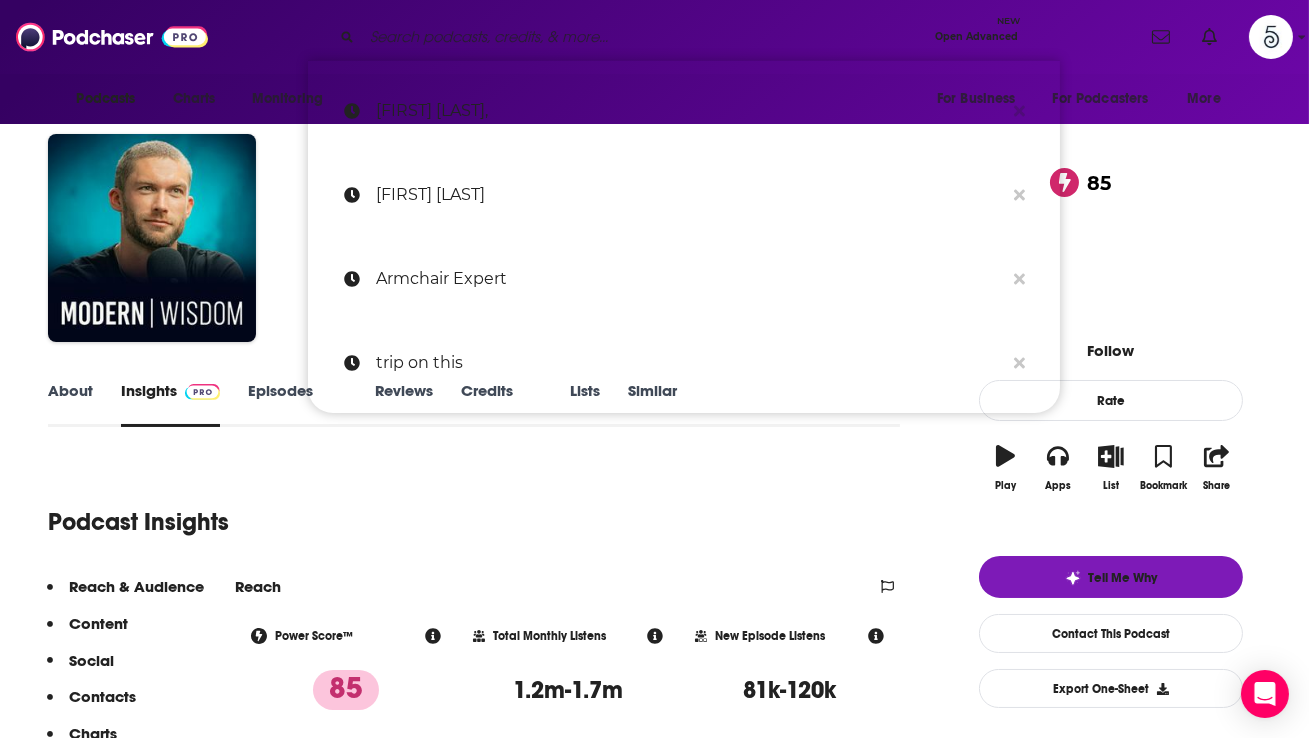paste on "The Rich Roll Podcast" 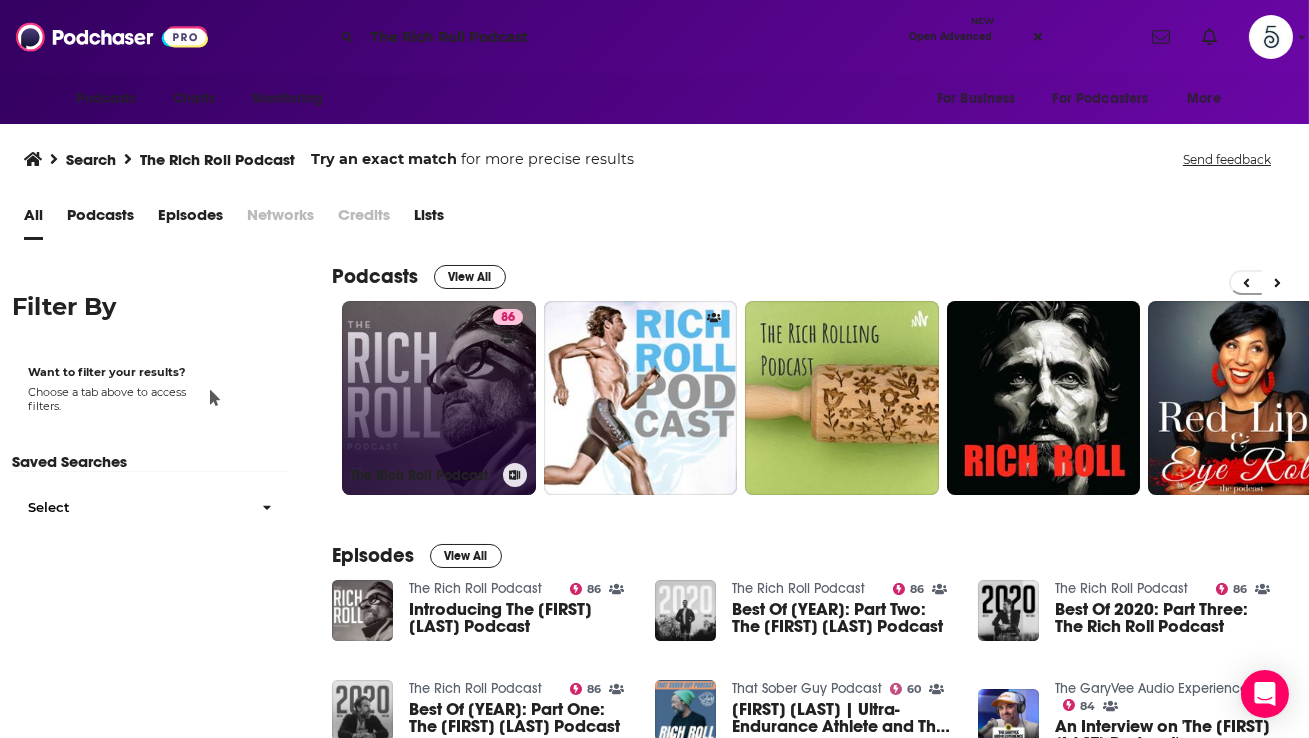 click on "[NUMBER] The [FIRST] [LAST] Podcast" at bounding box center (439, 398) 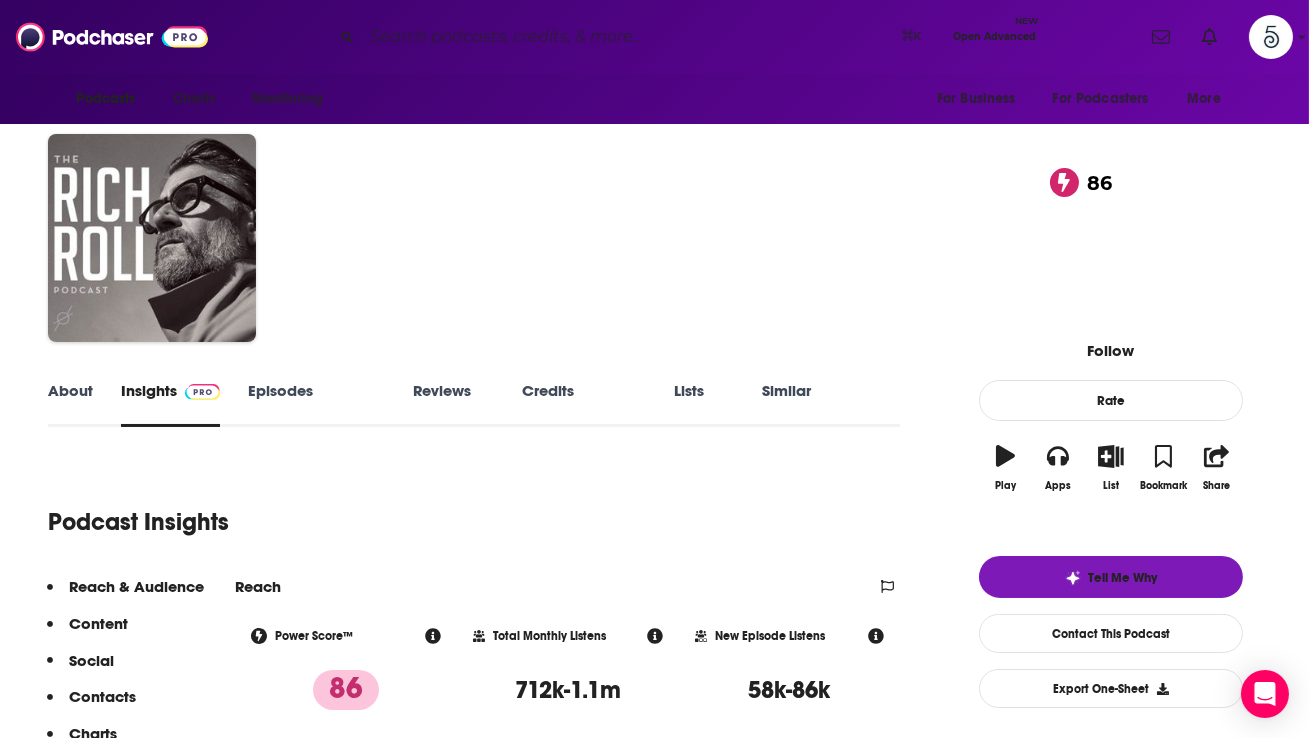 click at bounding box center [628, 37] 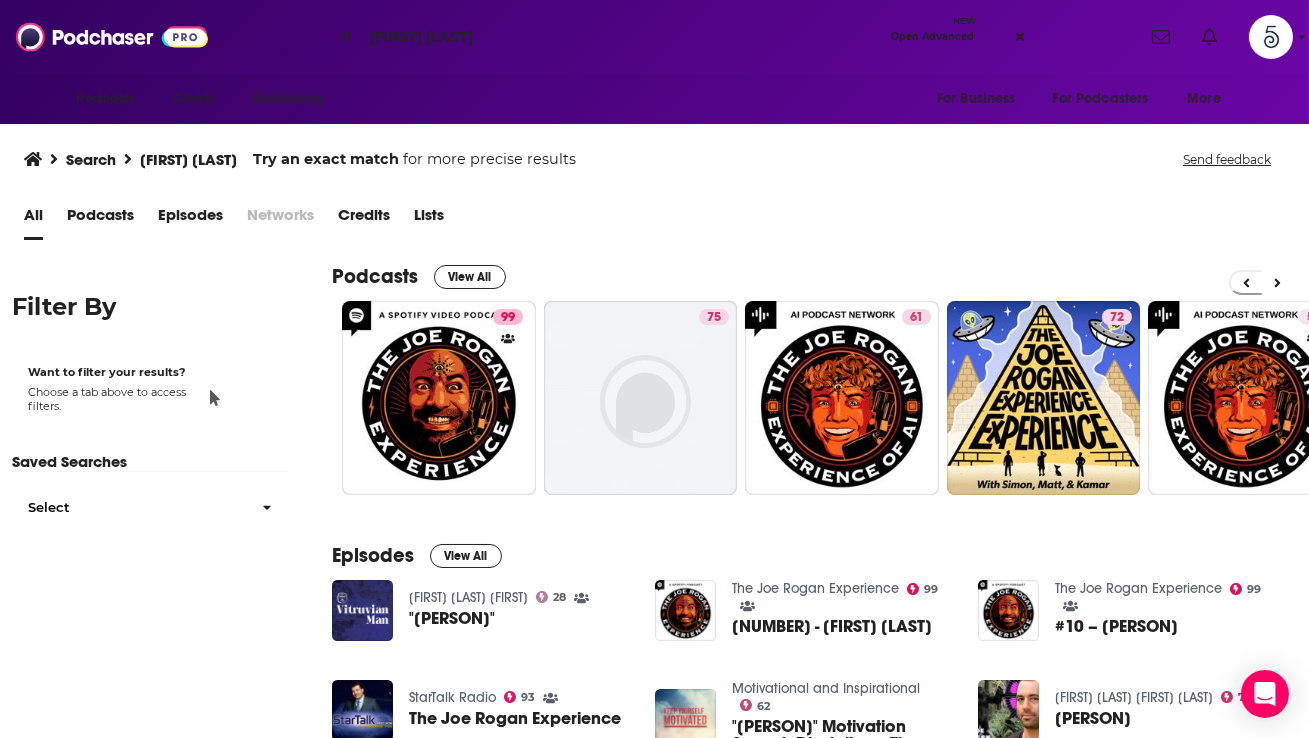 click on "[FIRST] [LAST]" at bounding box center (622, 37) 